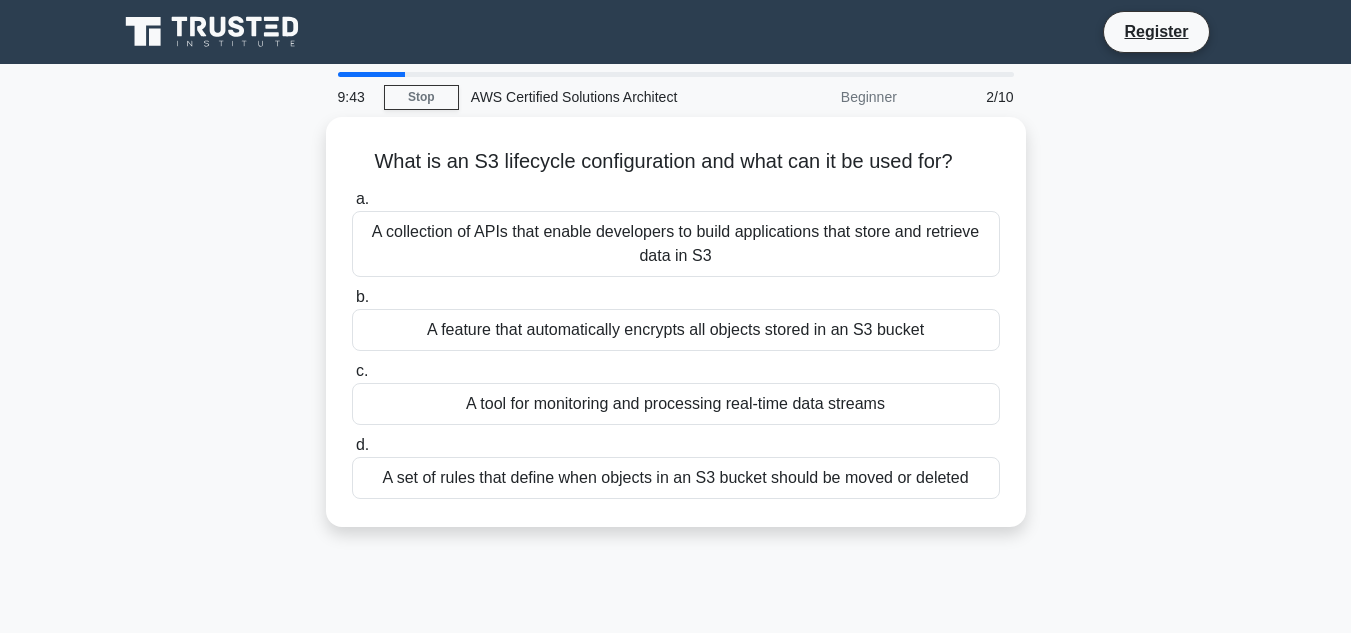 scroll, scrollTop: 0, scrollLeft: 0, axis: both 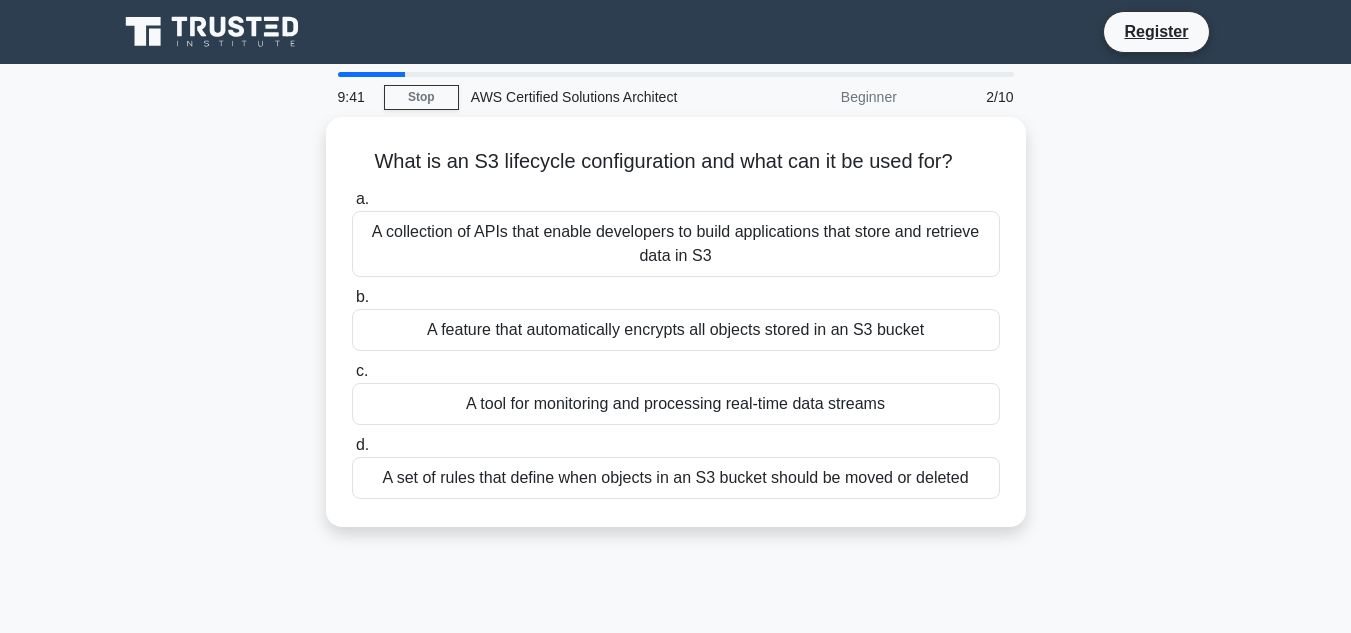 click on "A collection of APIs that enable developers to build applications that store and retrieve data in S3" at bounding box center (676, 244) 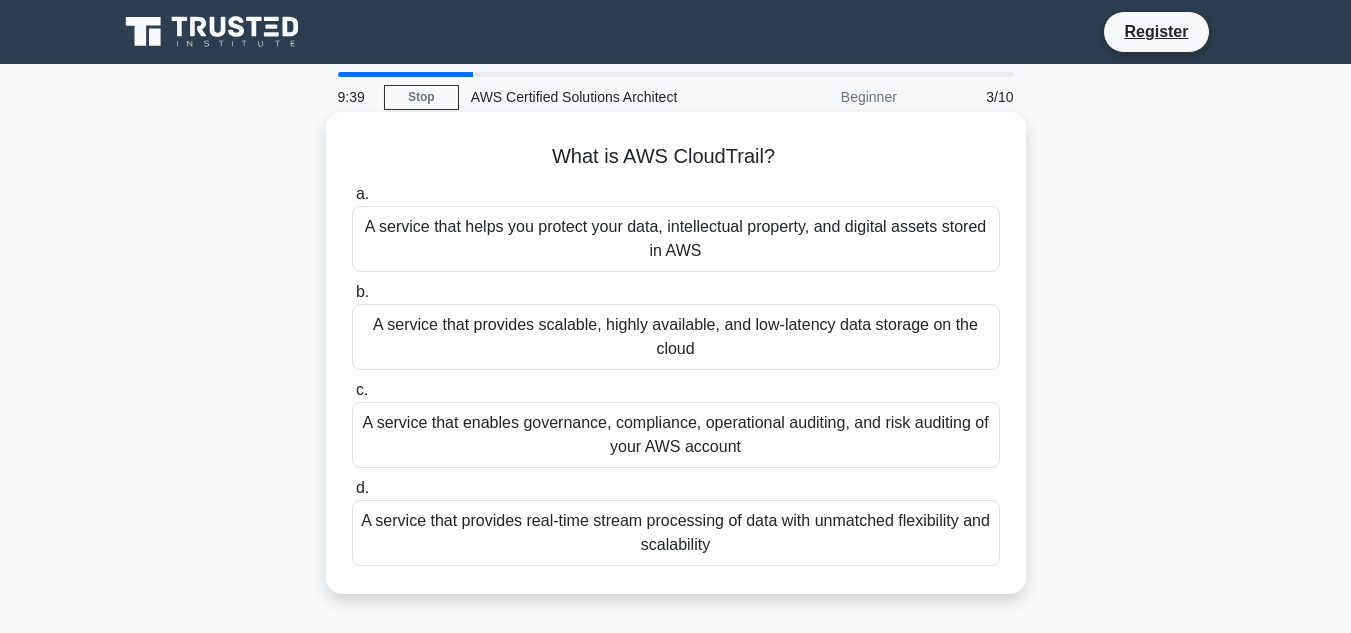 click on "A service that provides scalable, highly available, and low-latency data storage on the cloud" at bounding box center [676, 337] 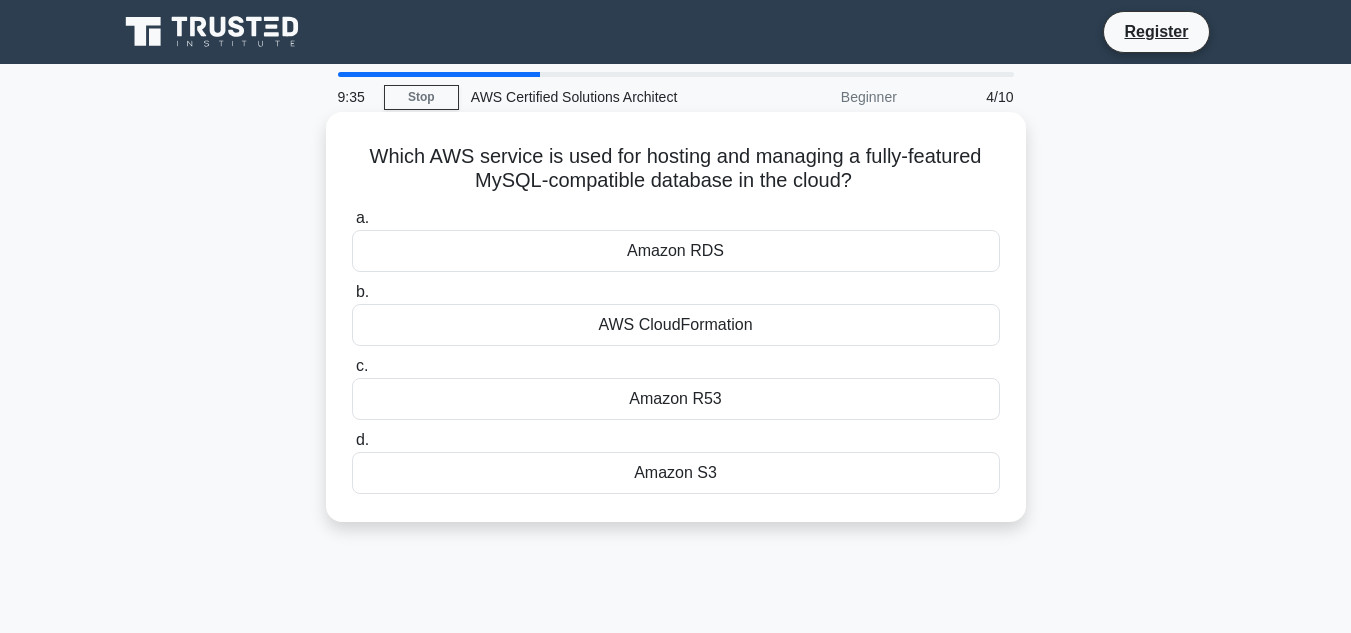 click on "Amazon RDS" at bounding box center (676, 251) 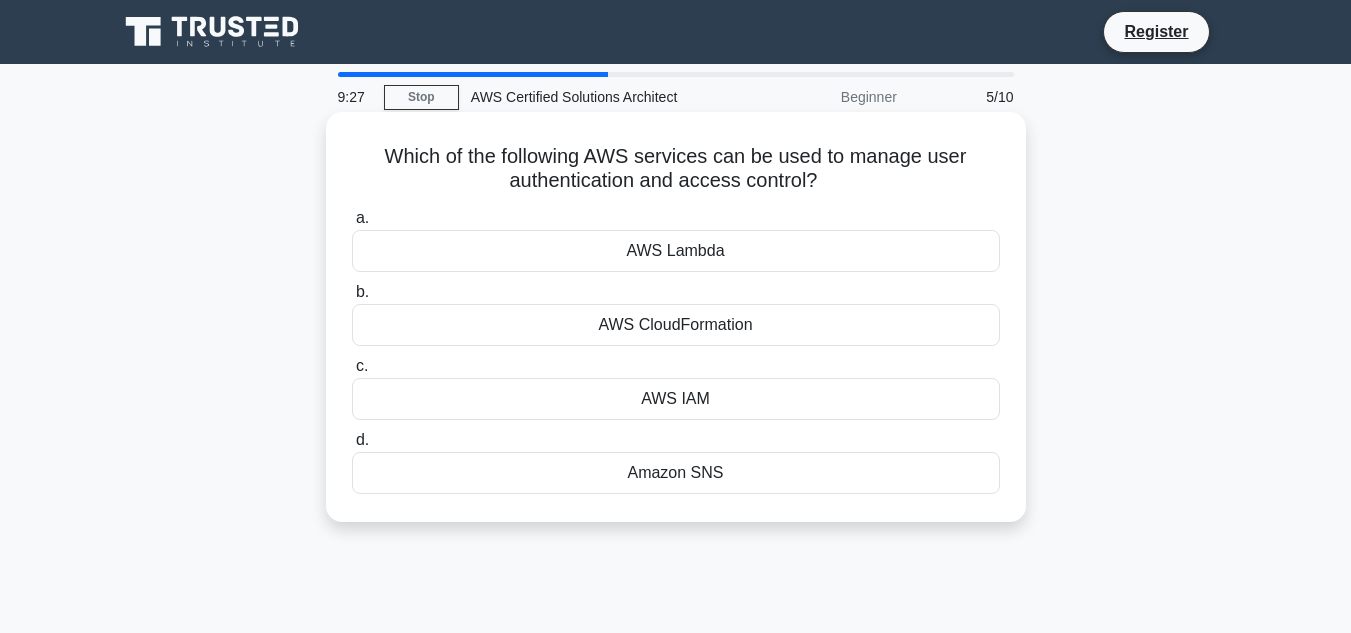 click on "AWS Lambda" at bounding box center [676, 251] 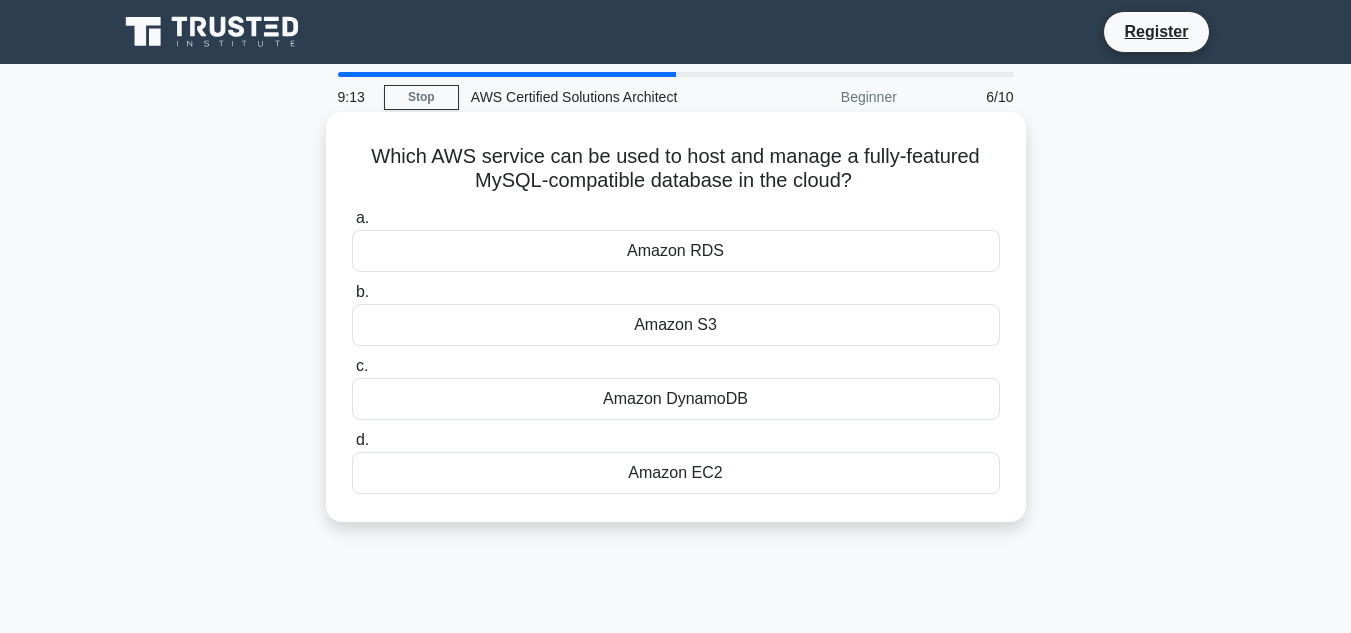 click on "Amazon EC2" at bounding box center [676, 473] 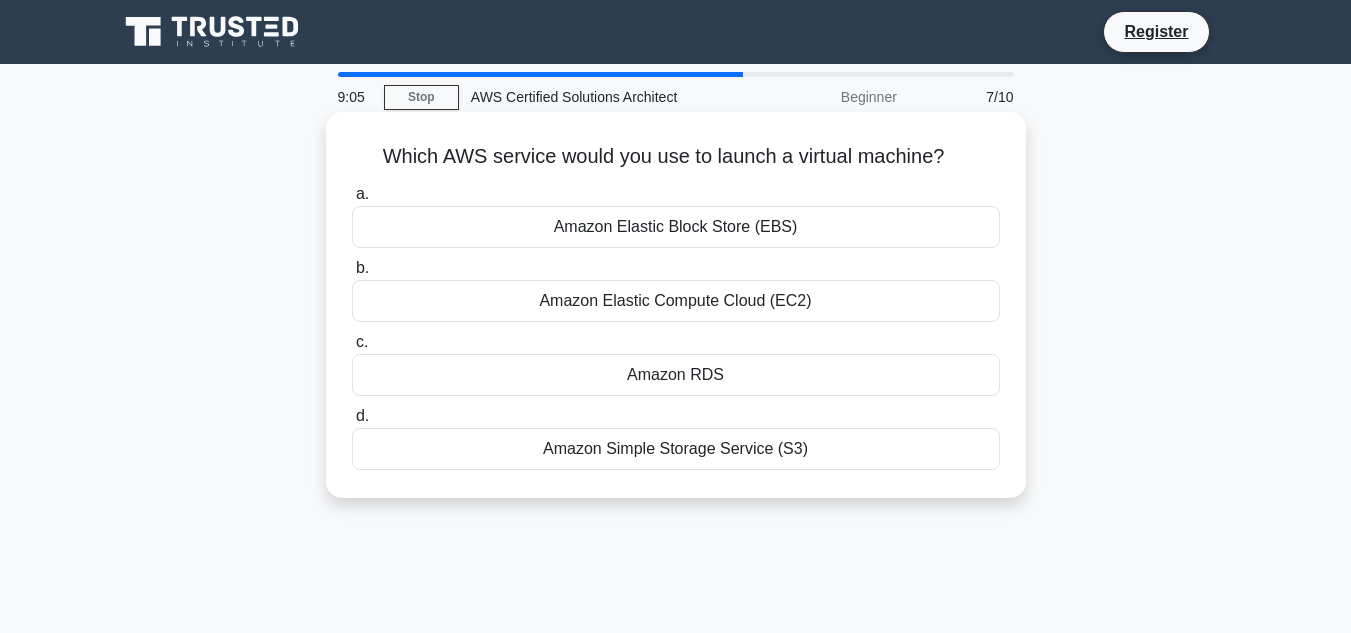 click on "Amazon Simple Storage Service (S3)" at bounding box center (676, 449) 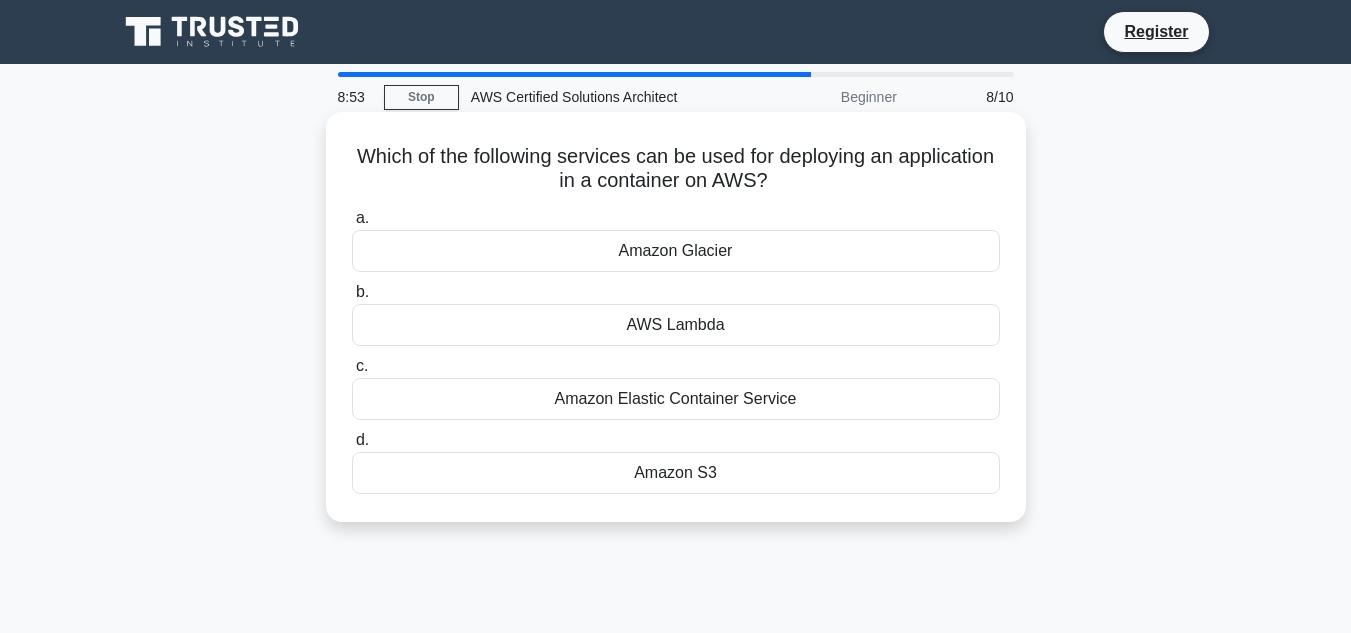 click on "AWS Lambda" at bounding box center (676, 325) 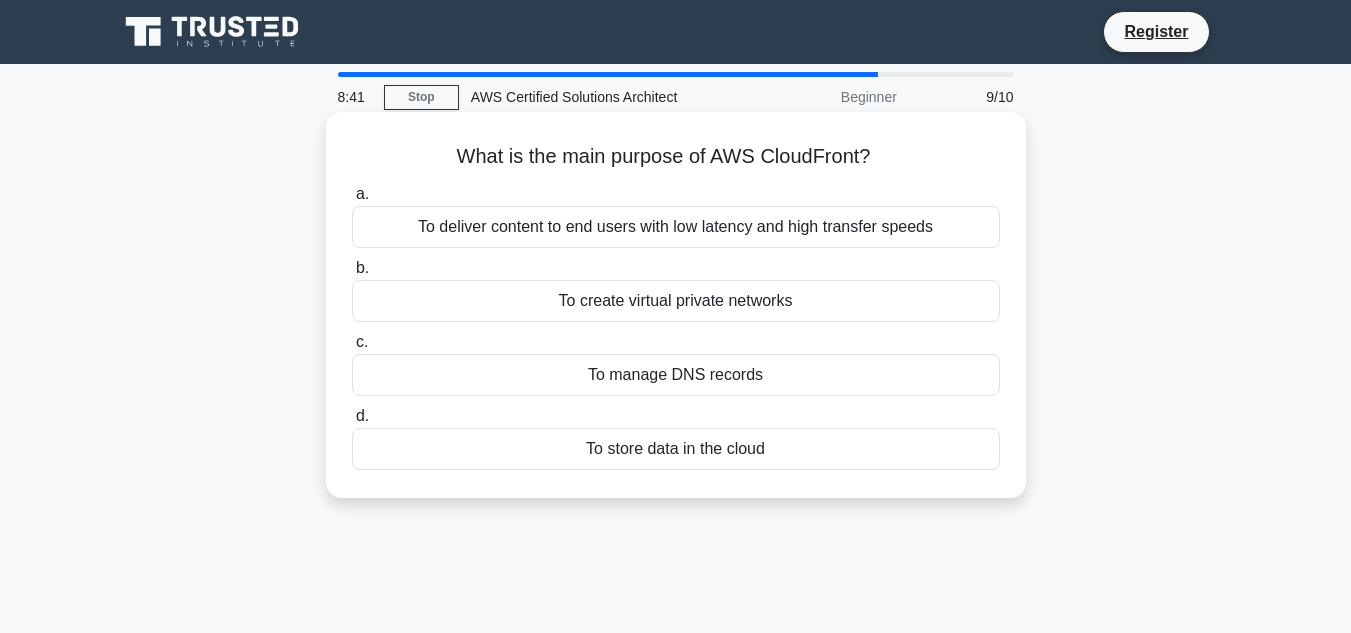 click on "To create virtual private networks" at bounding box center [676, 301] 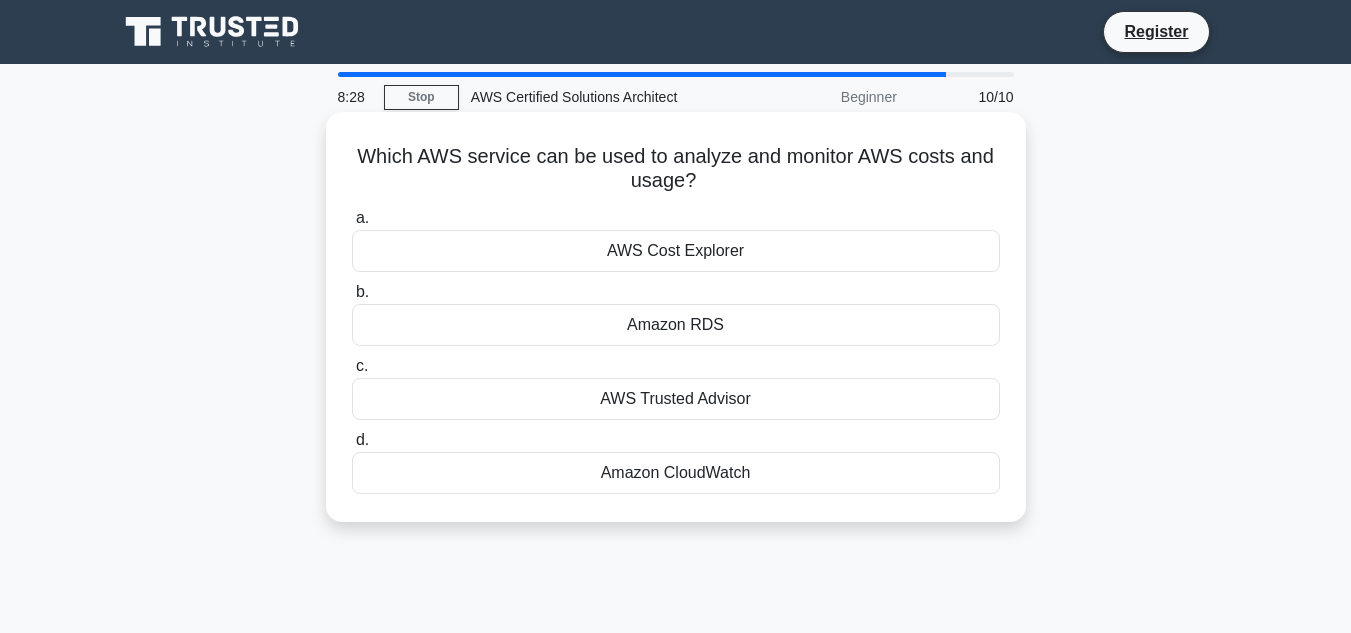 click on "AWS Cost Explorer" at bounding box center [676, 251] 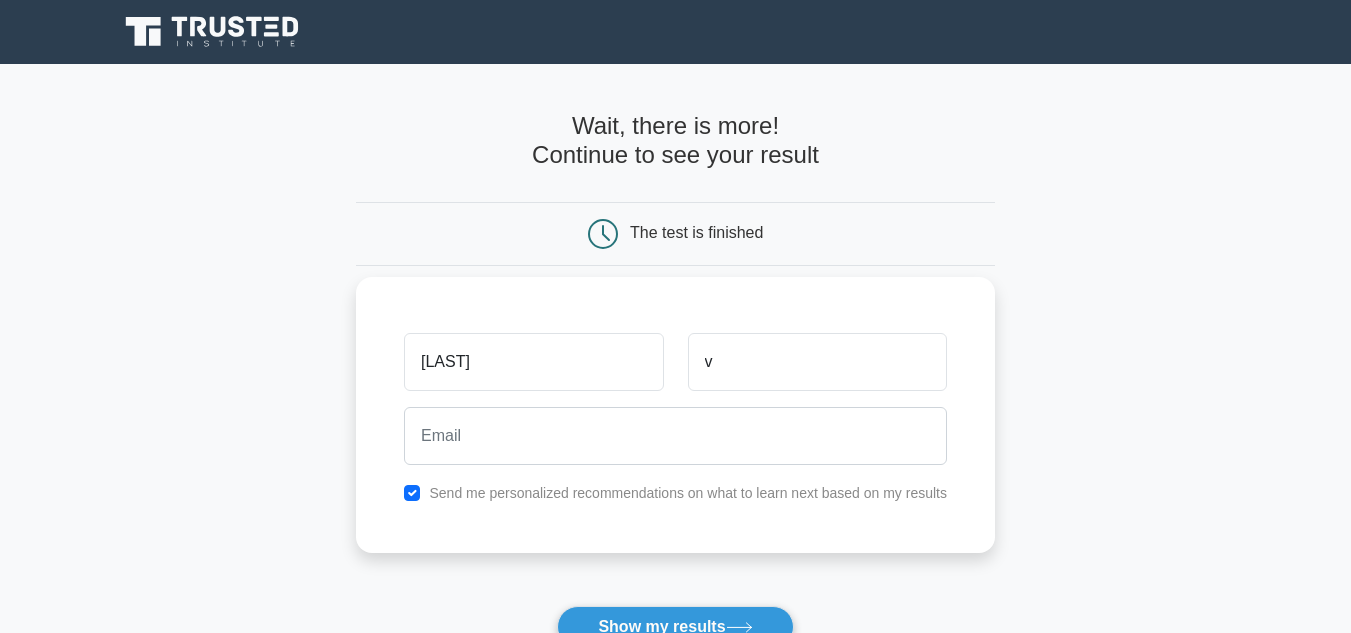 scroll, scrollTop: 0, scrollLeft: 0, axis: both 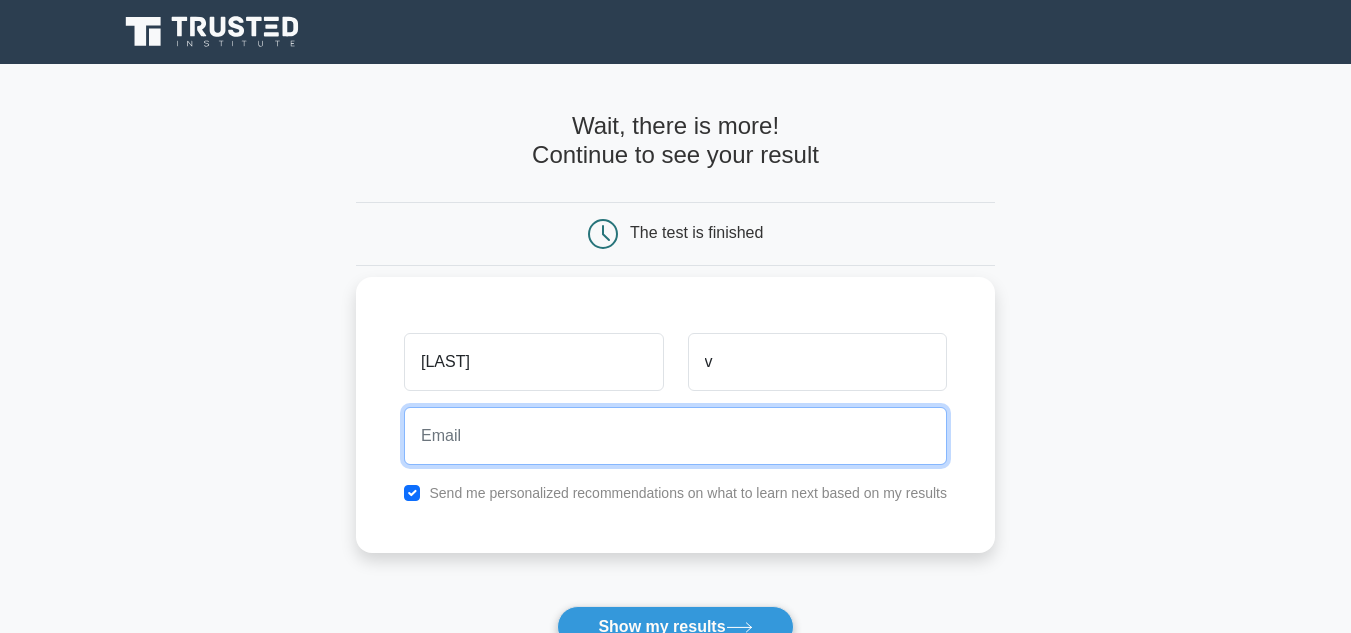 click at bounding box center [675, 436] 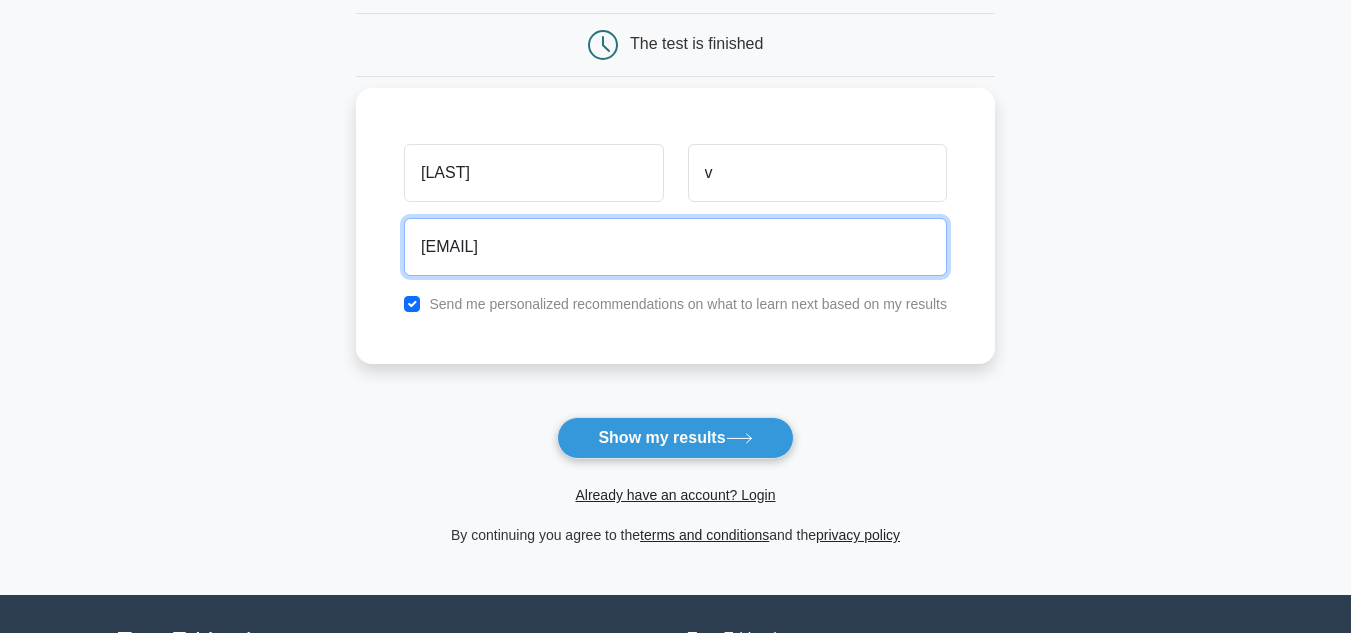 scroll, scrollTop: 190, scrollLeft: 0, axis: vertical 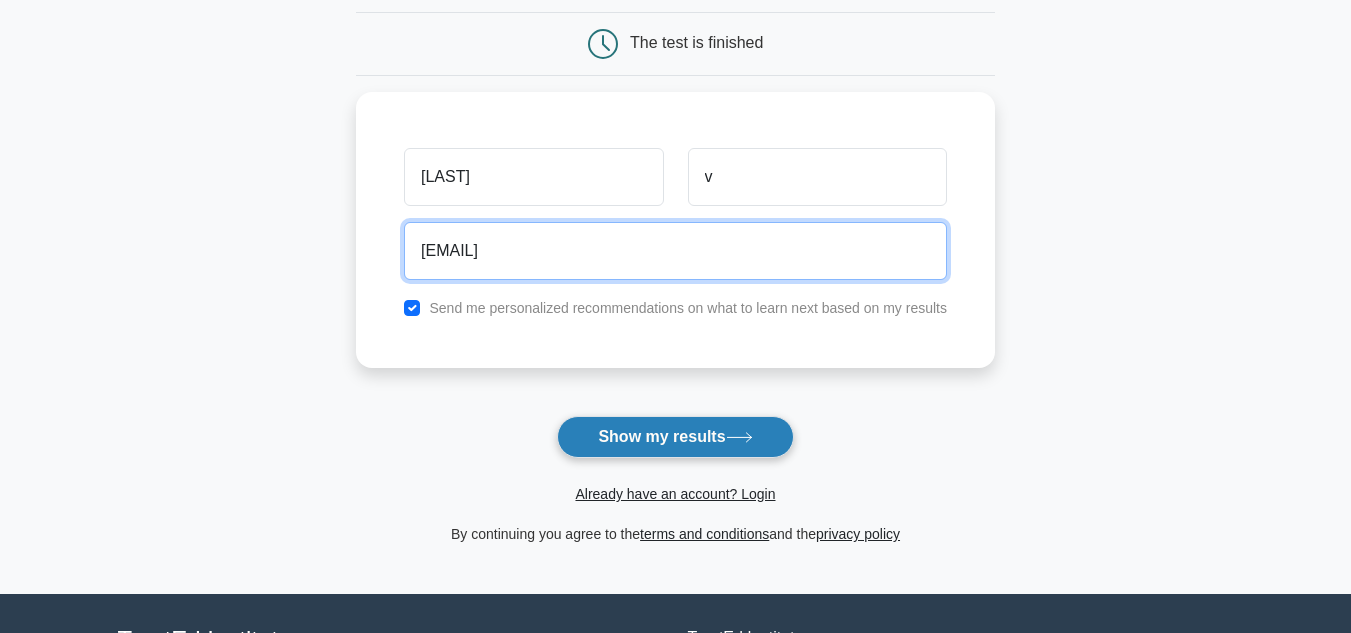 type on "[EMAIL]" 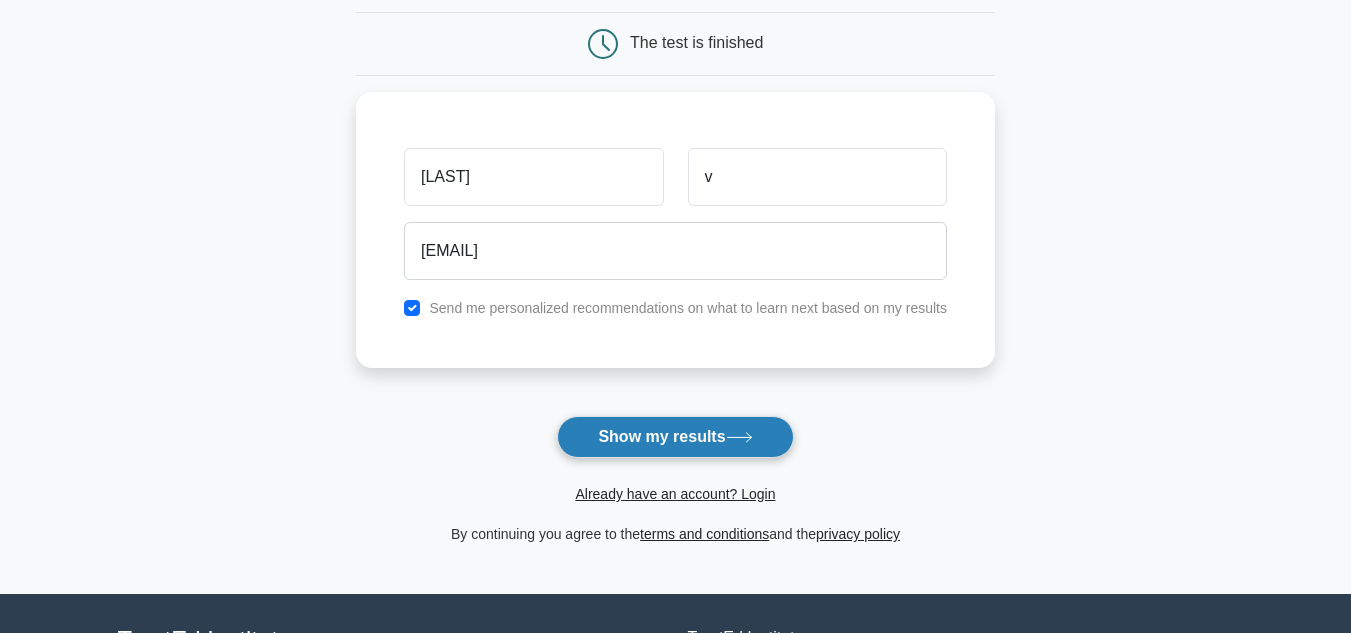 click on "Show my results" at bounding box center [675, 437] 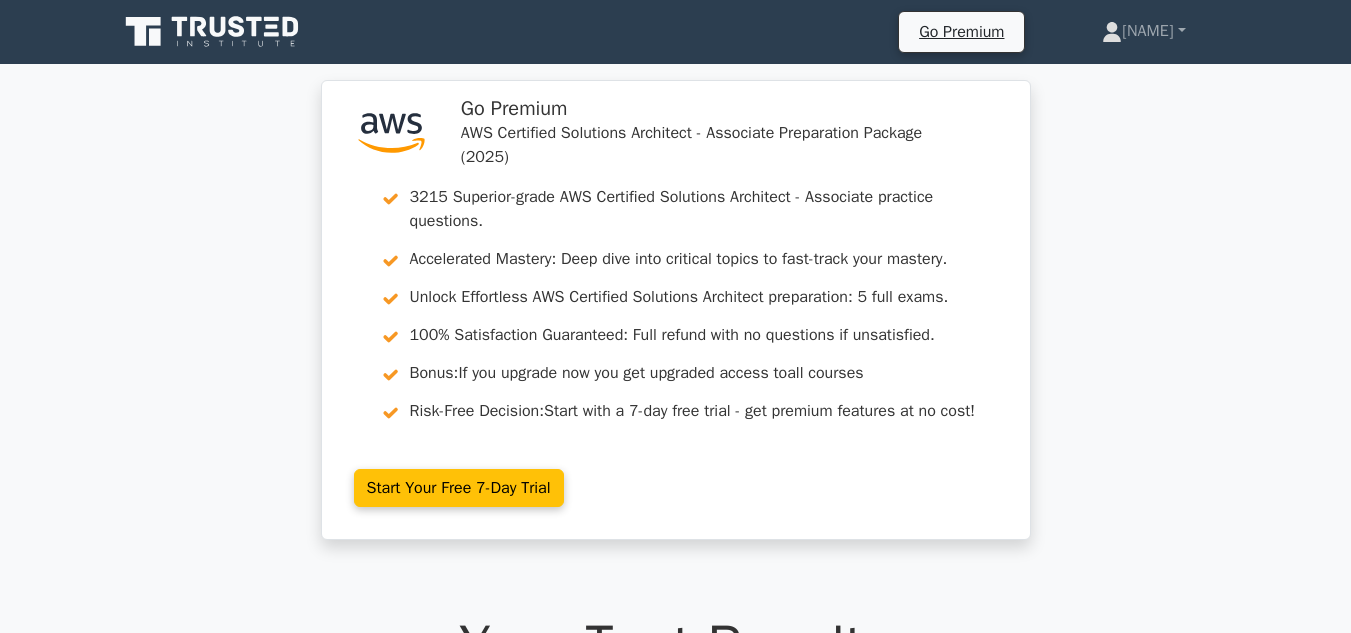 scroll, scrollTop: 0, scrollLeft: 0, axis: both 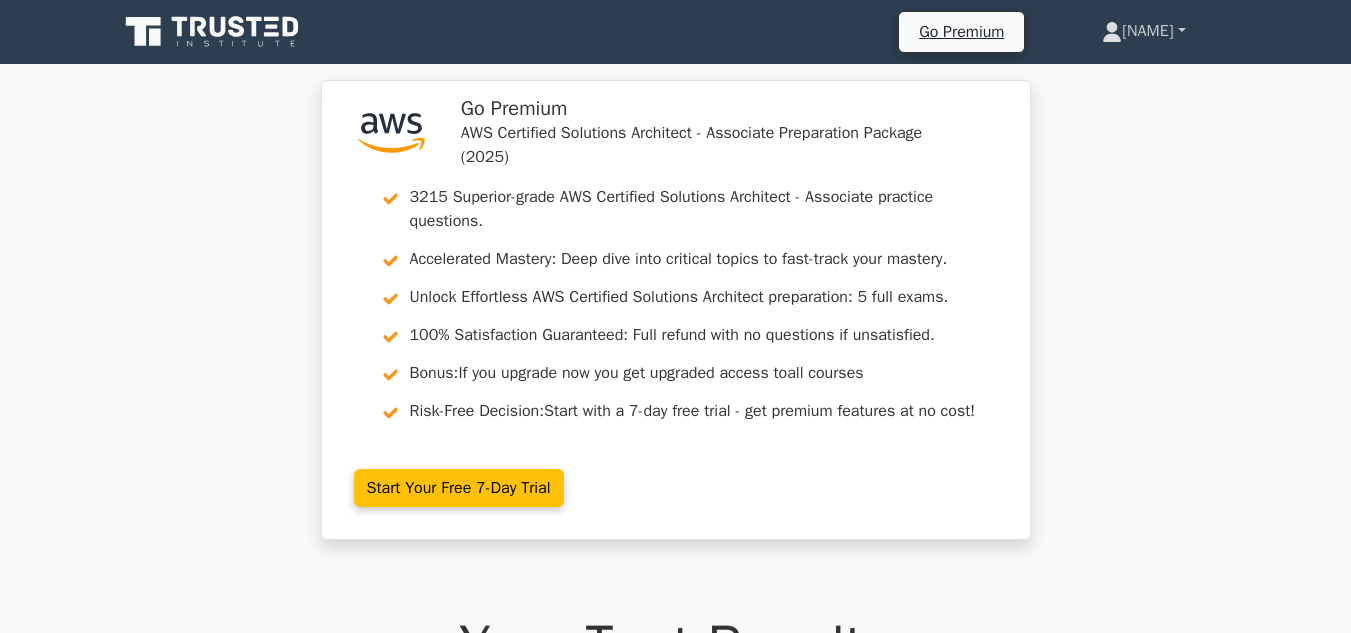 click on "Kathiravan" at bounding box center [1144, 31] 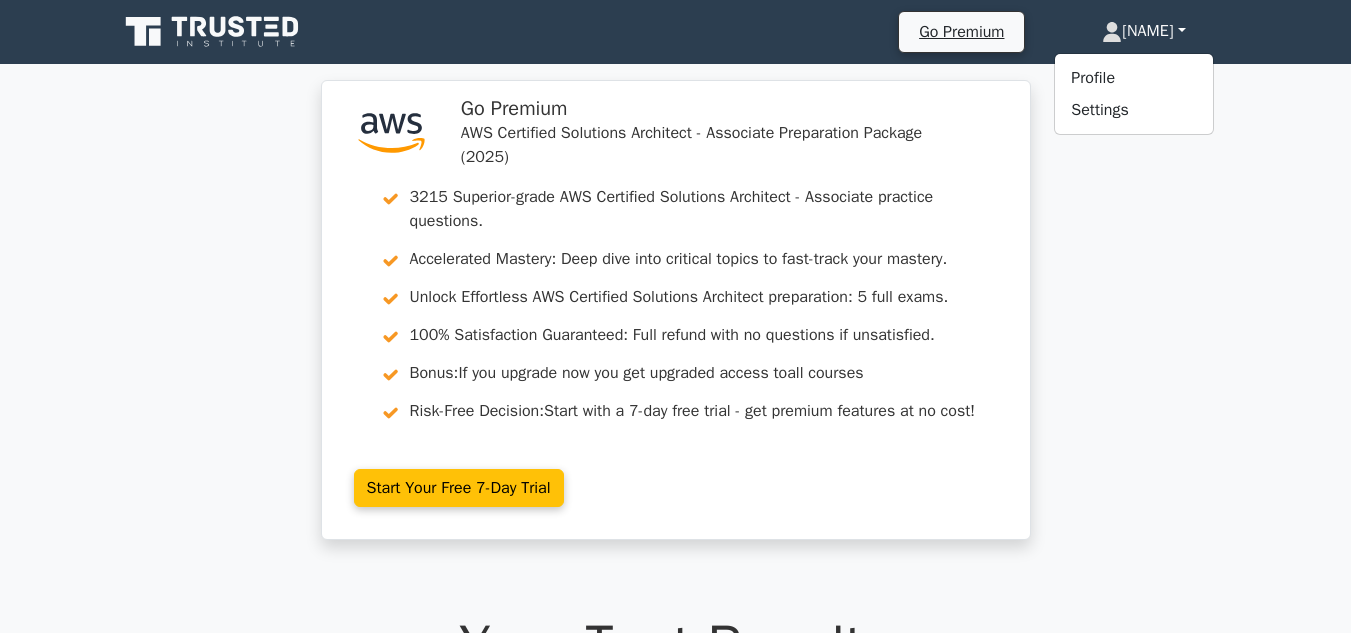 click on ".st0{fill:#252F3E;} .st1{fill-rule:evenodd;clip-rule:evenodd;fill:#FF9900;}
Go Premium
AWS Certified Solutions Architect - Associate Preparation Package (2025)
3215 Superior-grade  AWS Certified Solutions Architect - Associate practice questions.
Accelerated Mastery: Deep dive into critical topics to fast-track your mastery.
Unlock Effortless AWS Certified Solutions Architect preparation: 5 full exams.
Bonus: all courses" at bounding box center (675, 322) 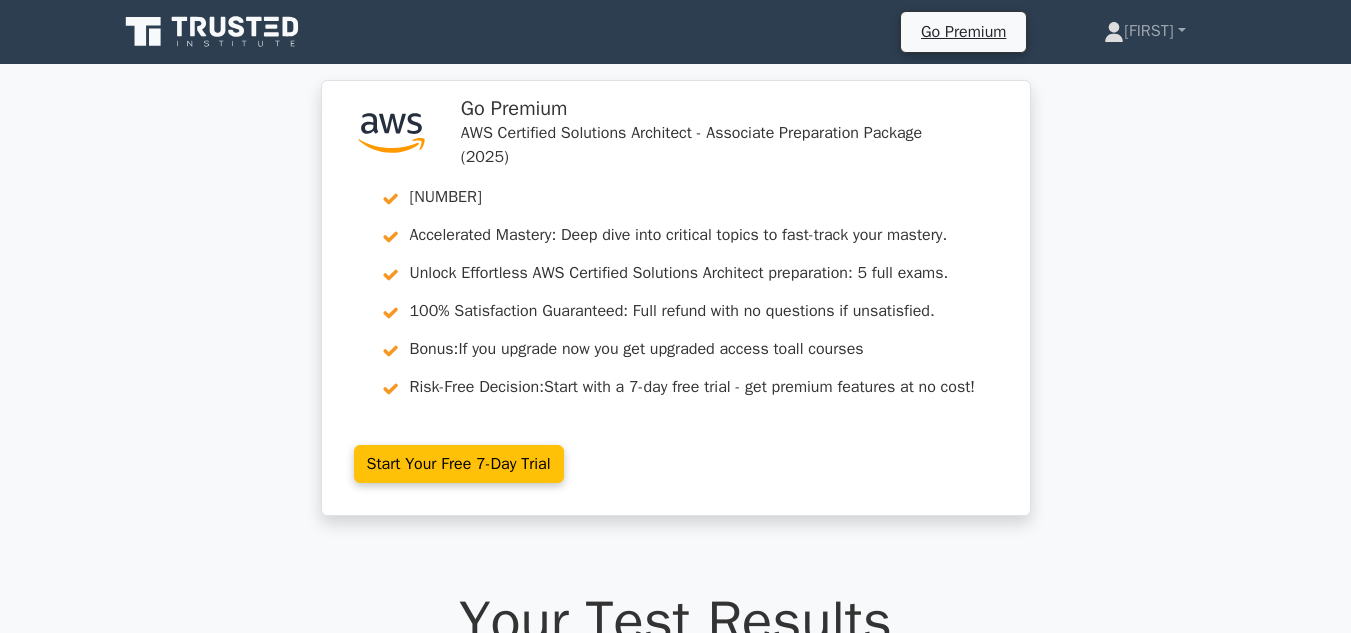 scroll, scrollTop: 0, scrollLeft: 0, axis: both 